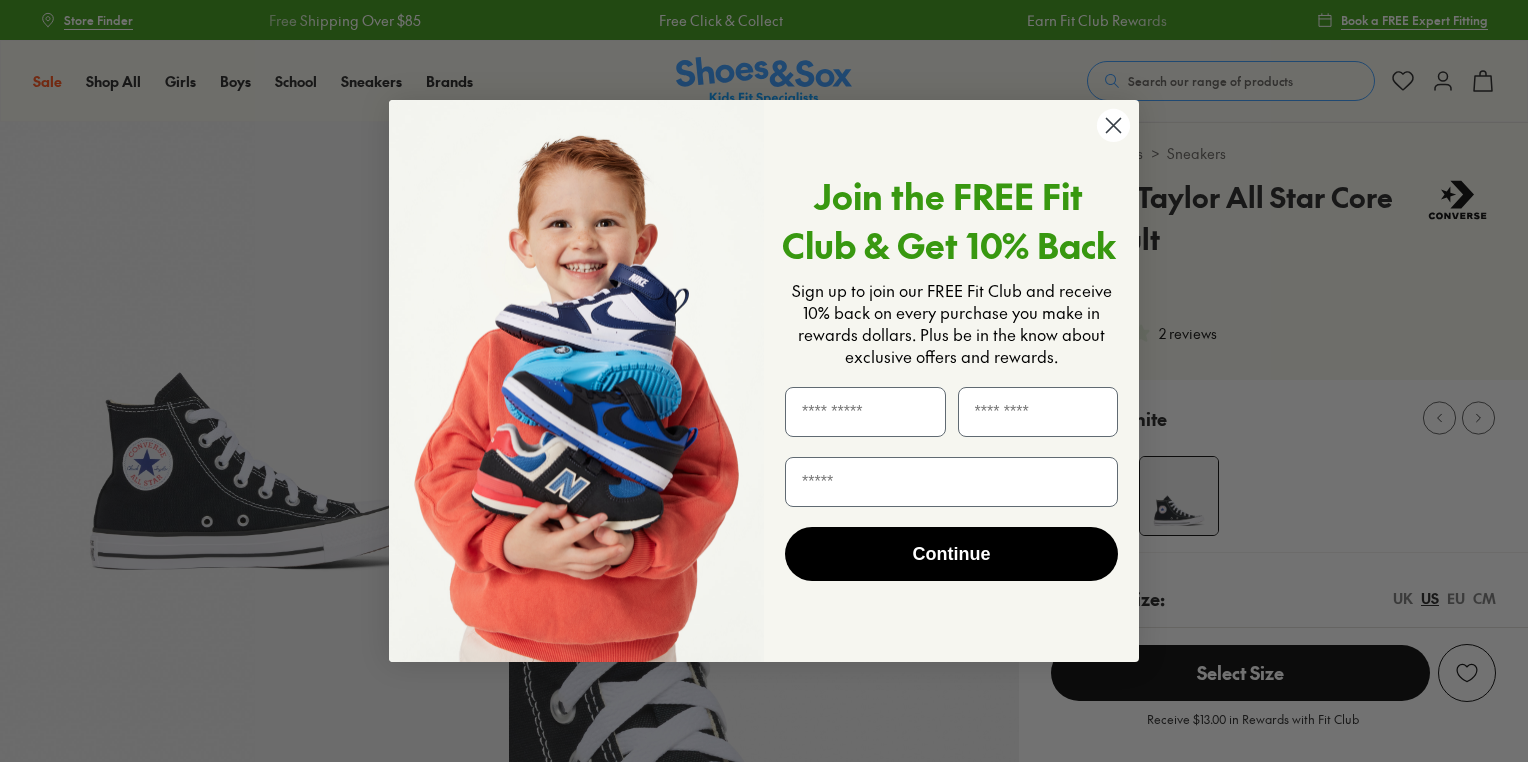 select on "*" 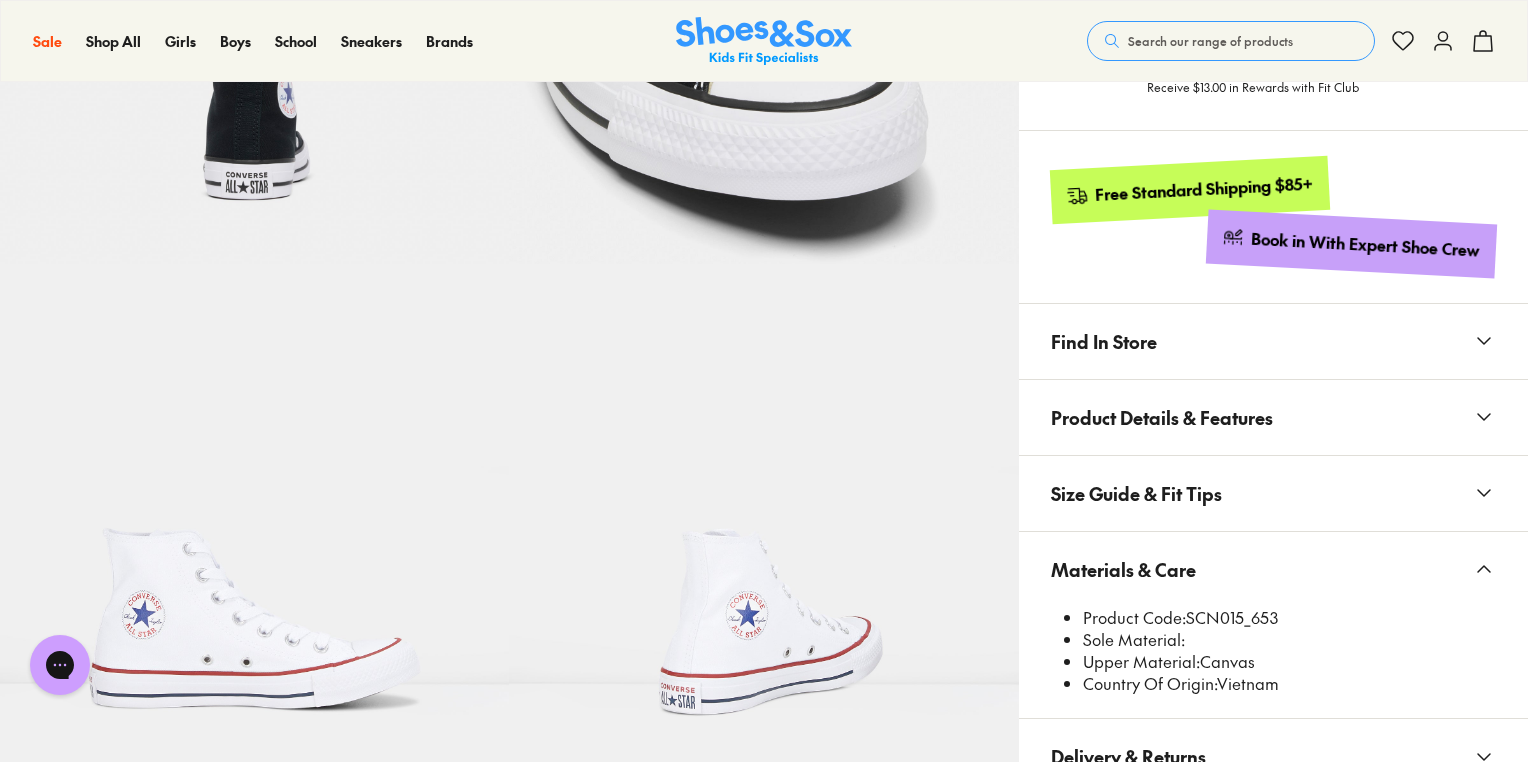 scroll, scrollTop: 877, scrollLeft: 0, axis: vertical 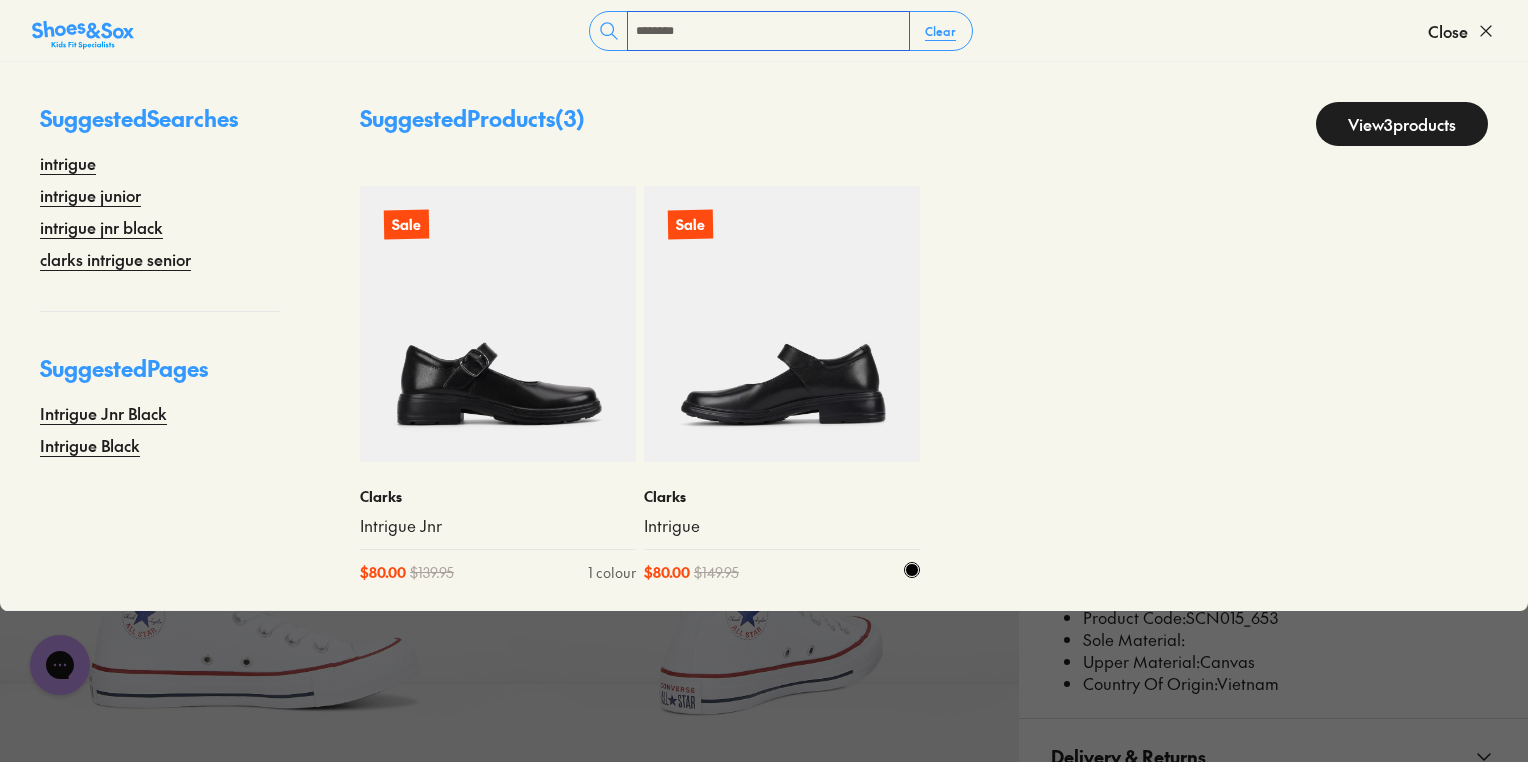 type on "********" 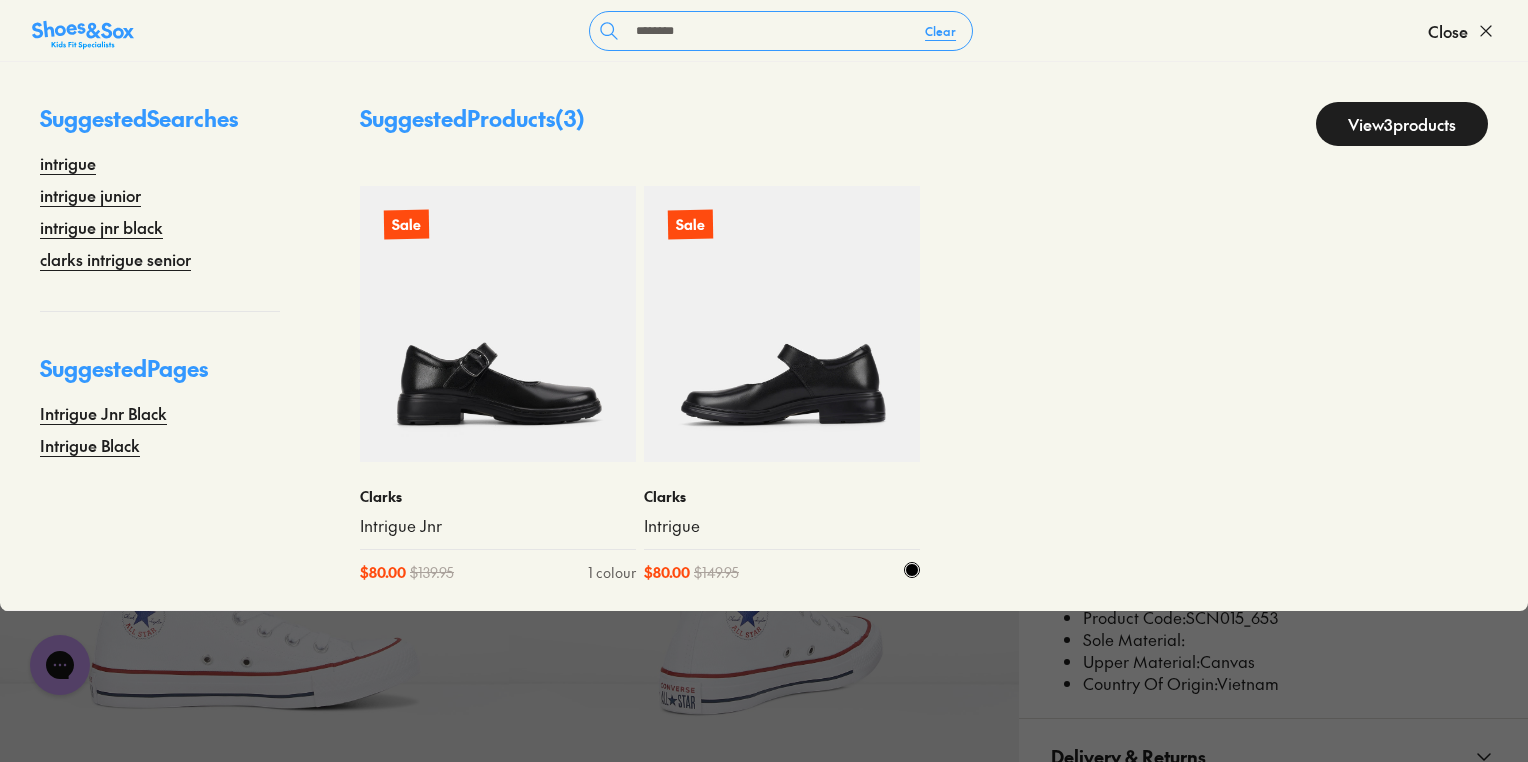 click at bounding box center (782, 324) 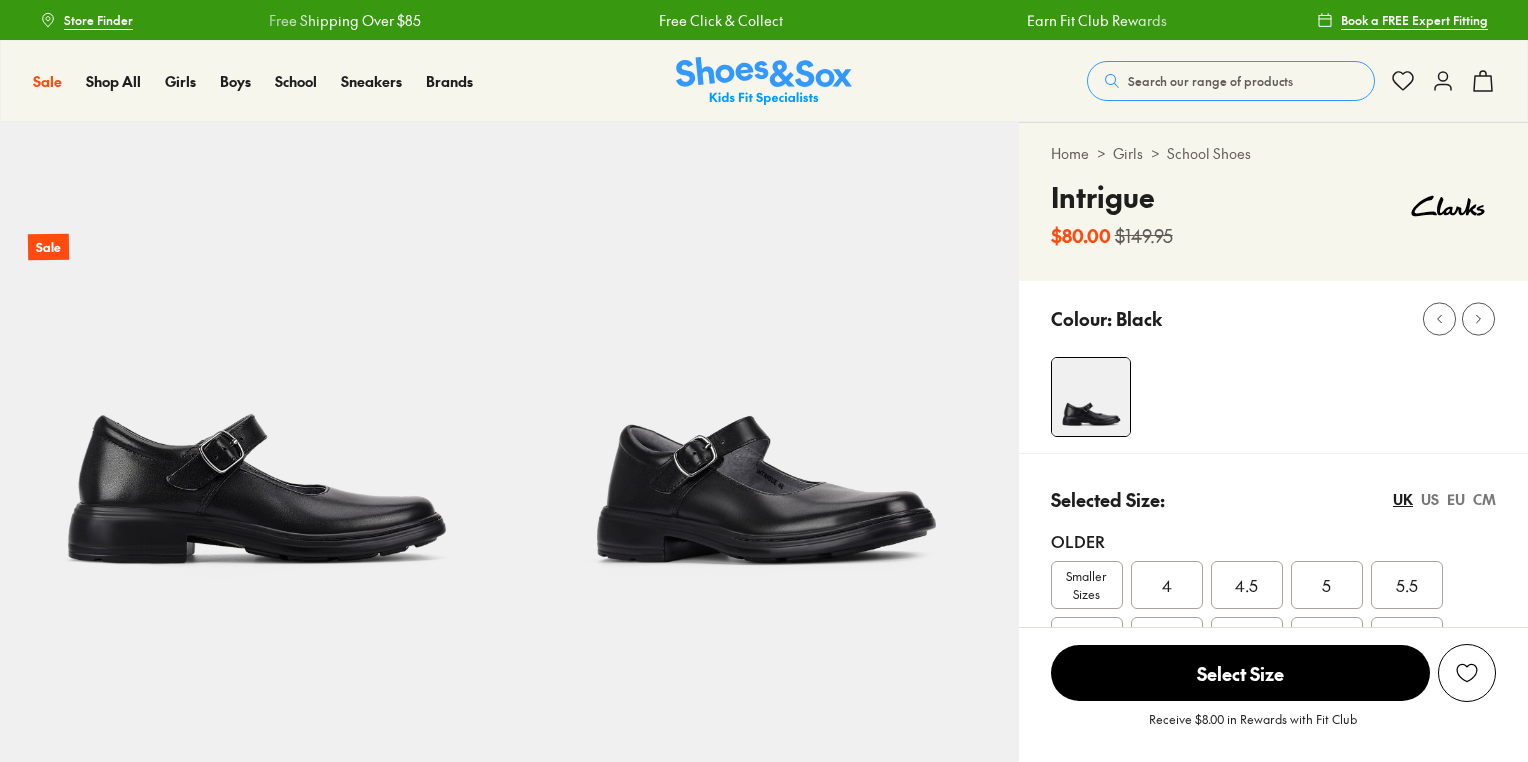 click on "Materials & Care" at bounding box center [1123, 1670] 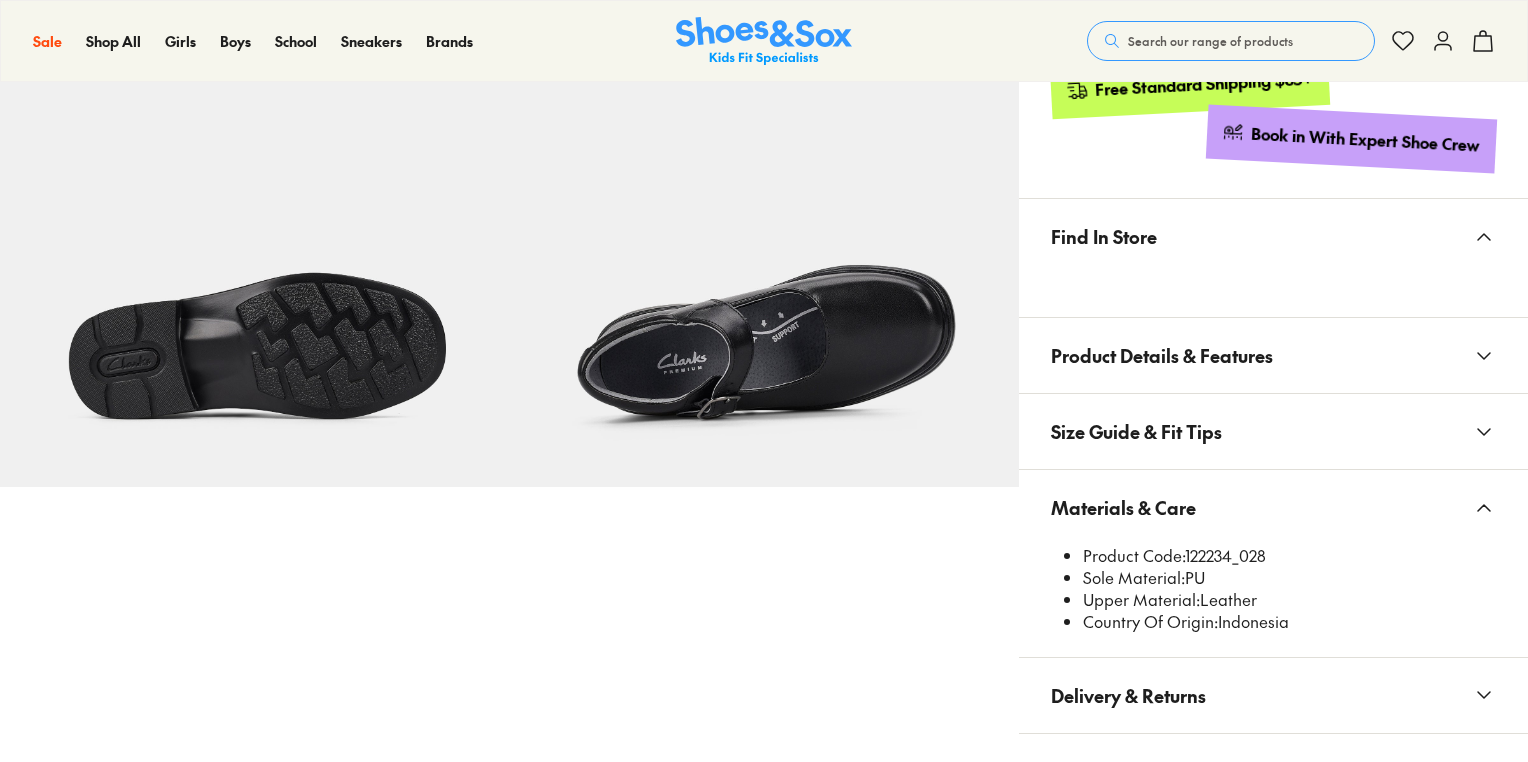 scroll, scrollTop: 1200, scrollLeft: 0, axis: vertical 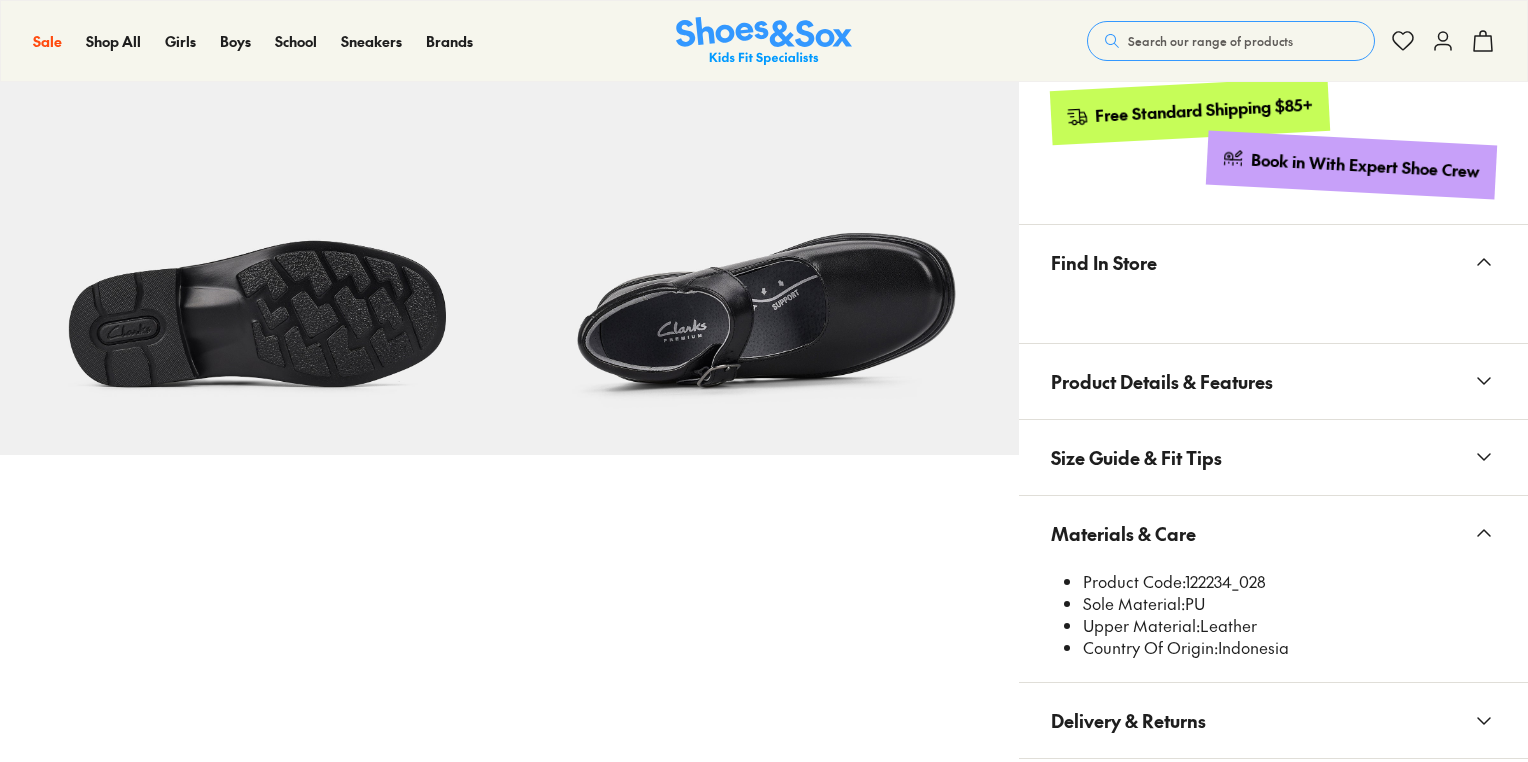 select on "*" 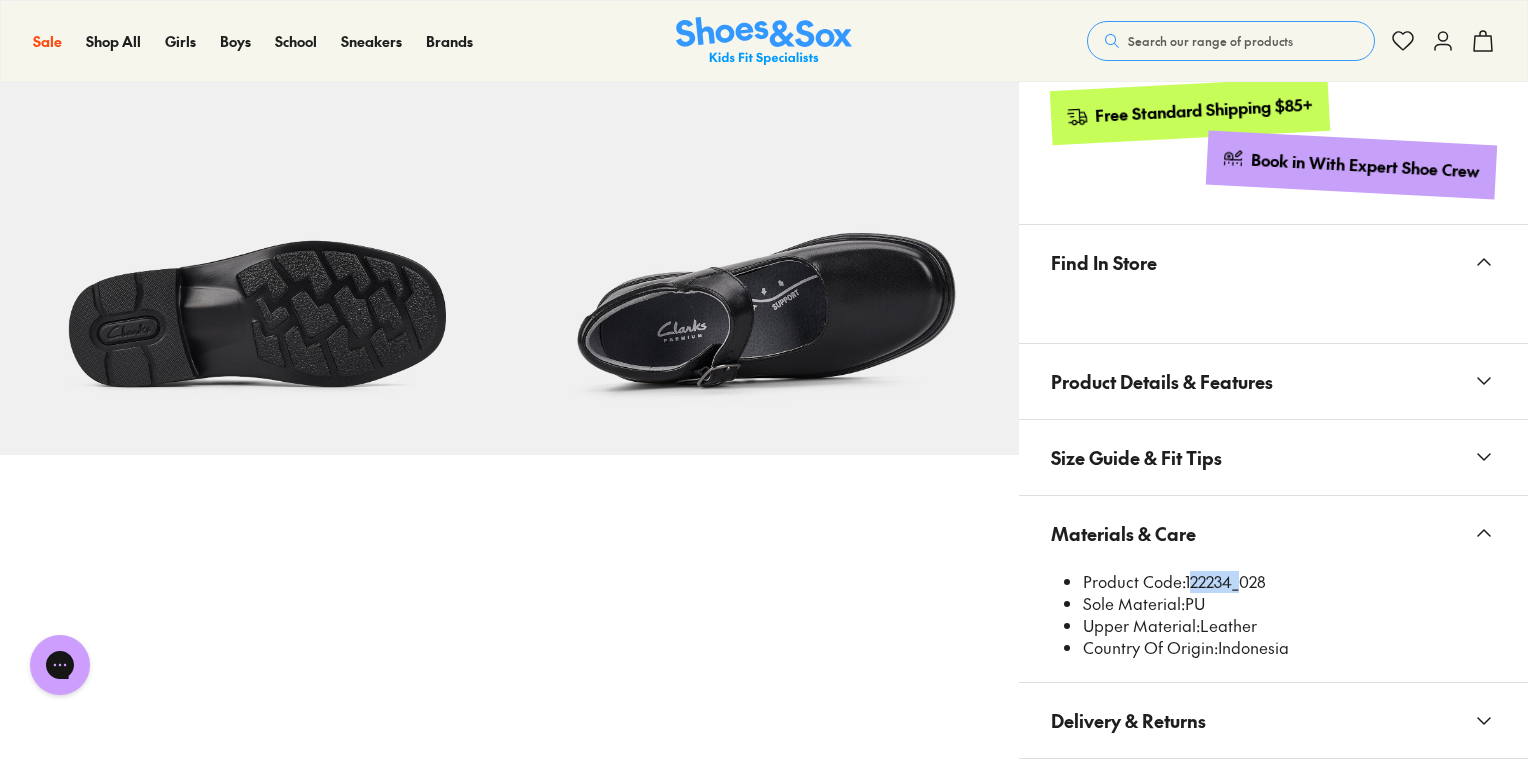 scroll, scrollTop: 0, scrollLeft: 0, axis: both 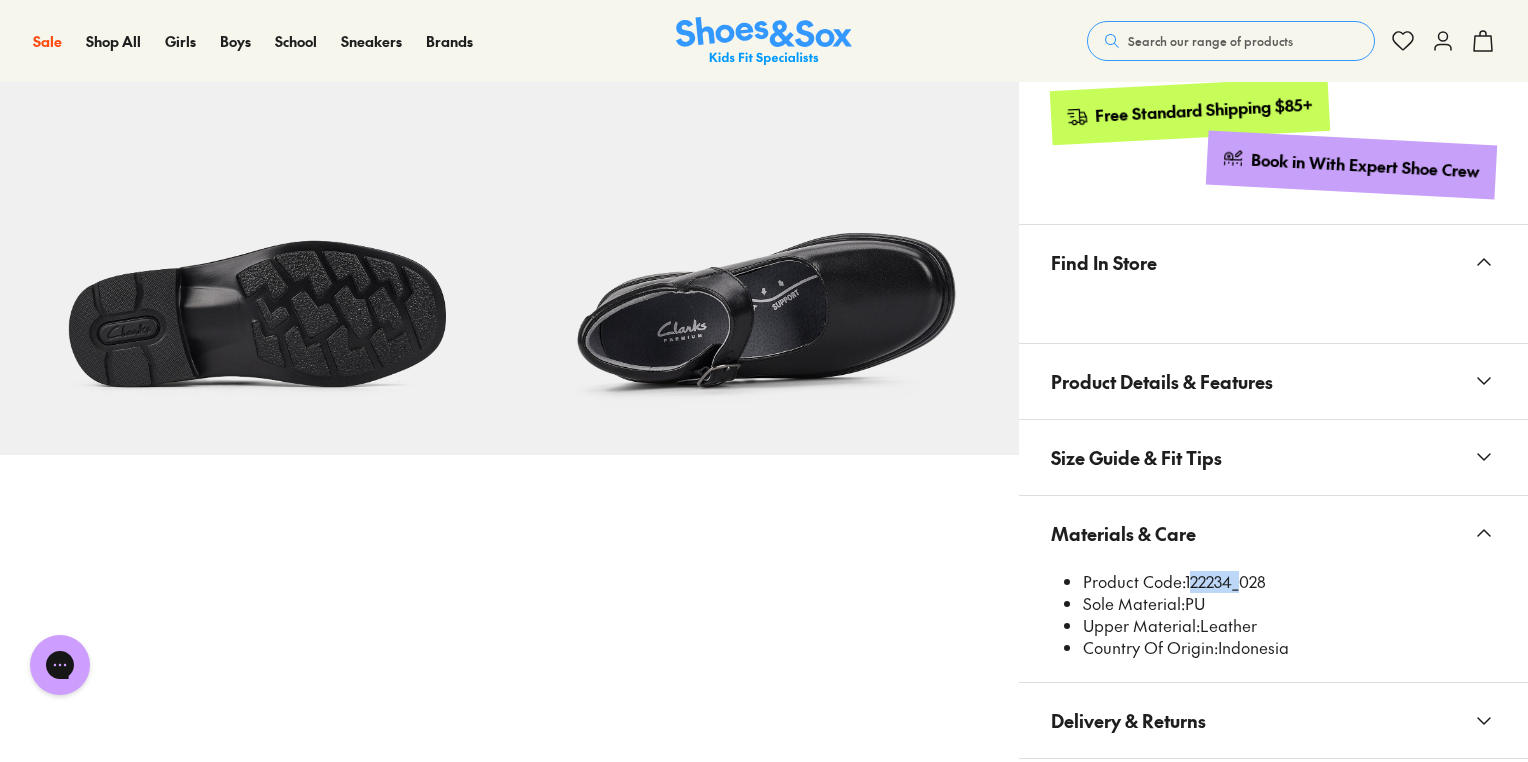 click on "Search our range of products" at bounding box center [1210, 41] 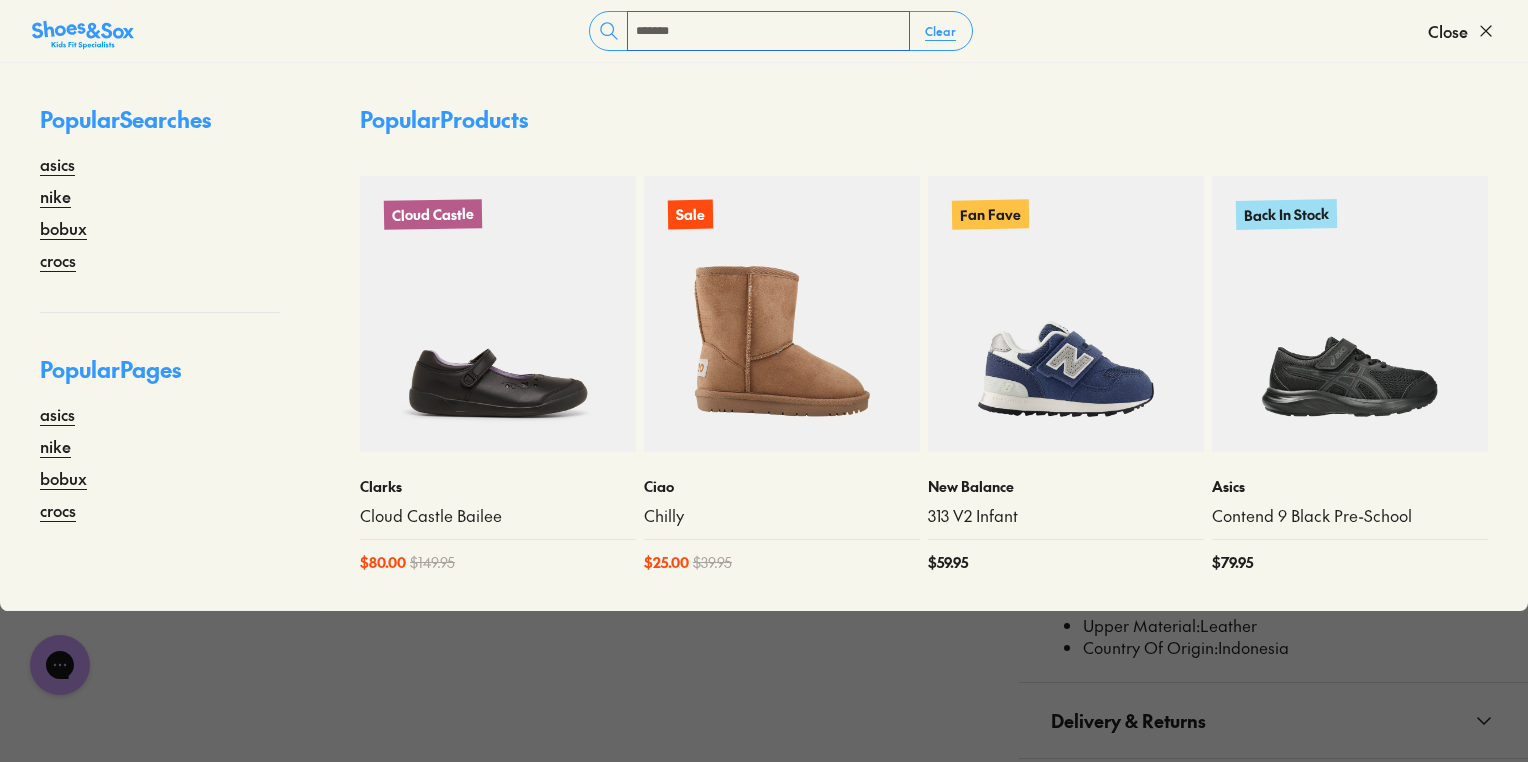 type on "*******" 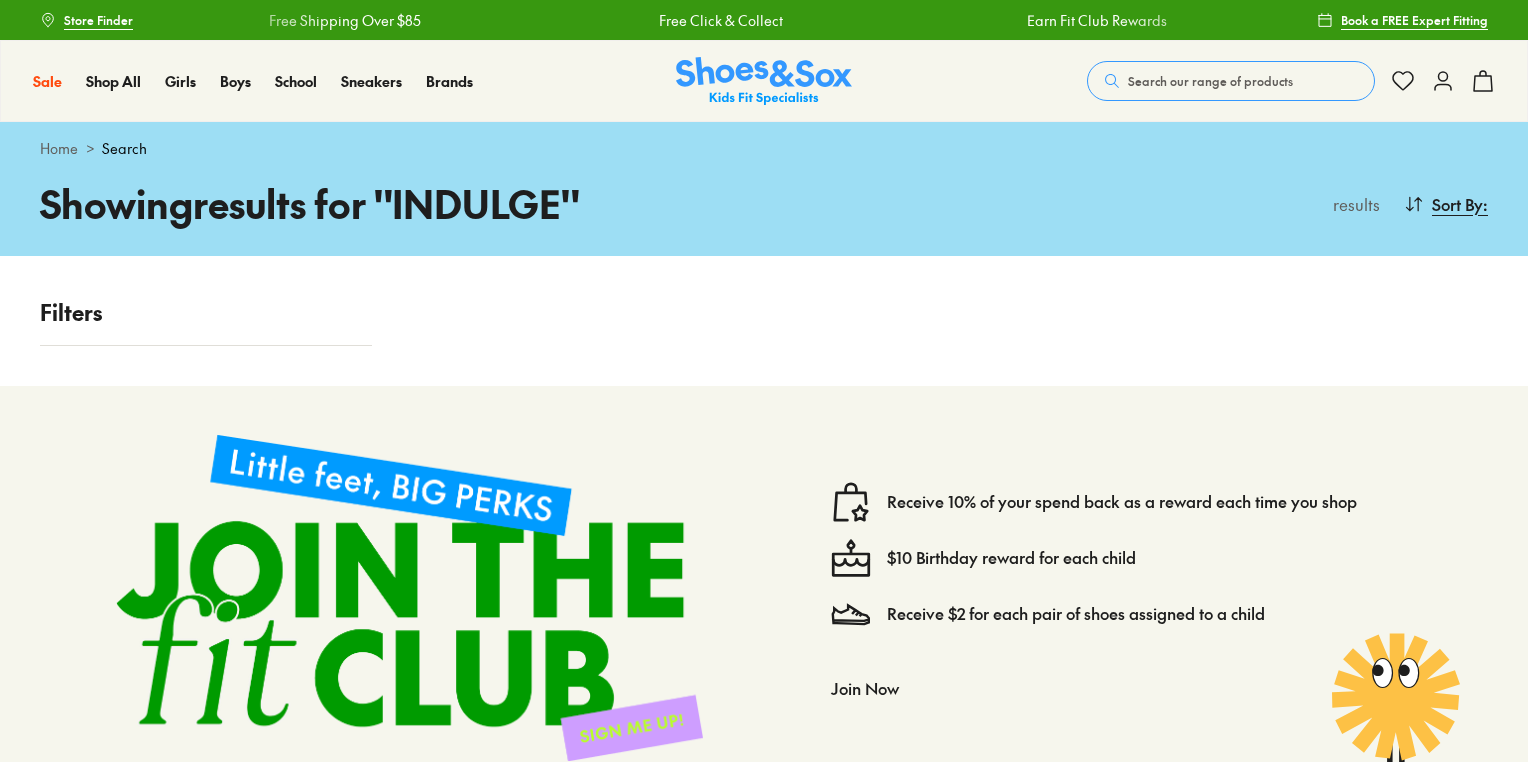 scroll, scrollTop: 0, scrollLeft: 0, axis: both 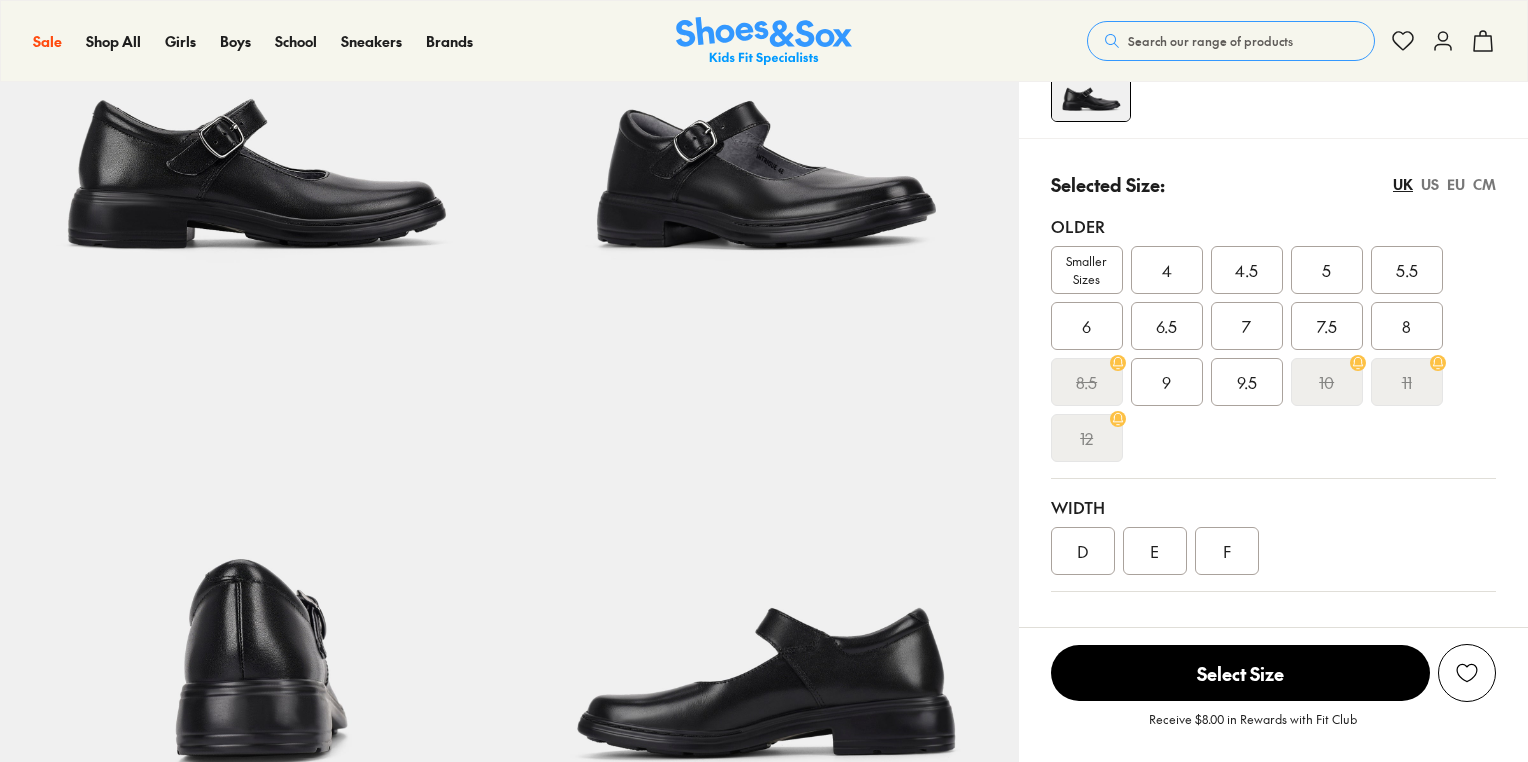 click on "Smaller Sizes" at bounding box center (1087, 270) 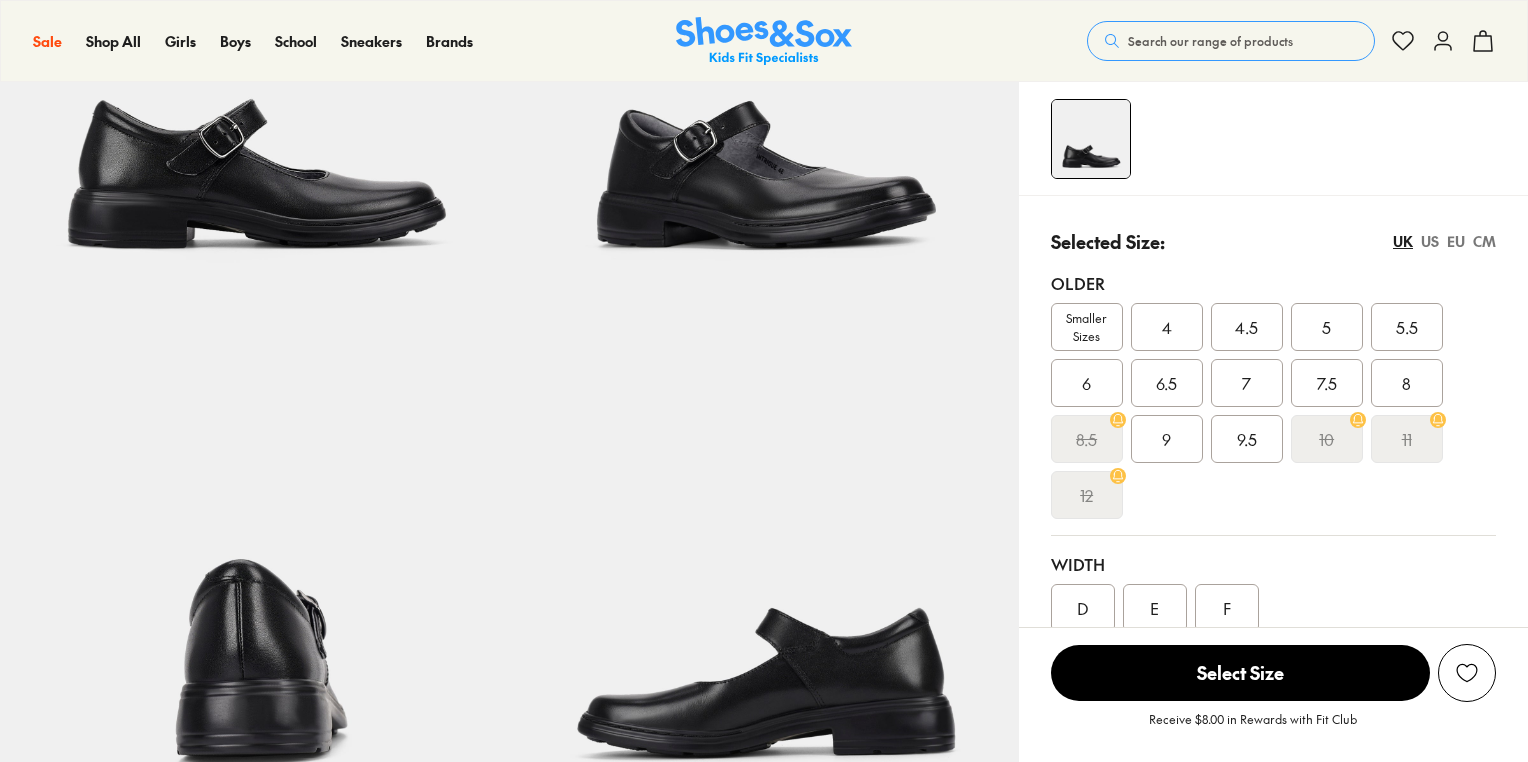 scroll, scrollTop: 0, scrollLeft: 0, axis: both 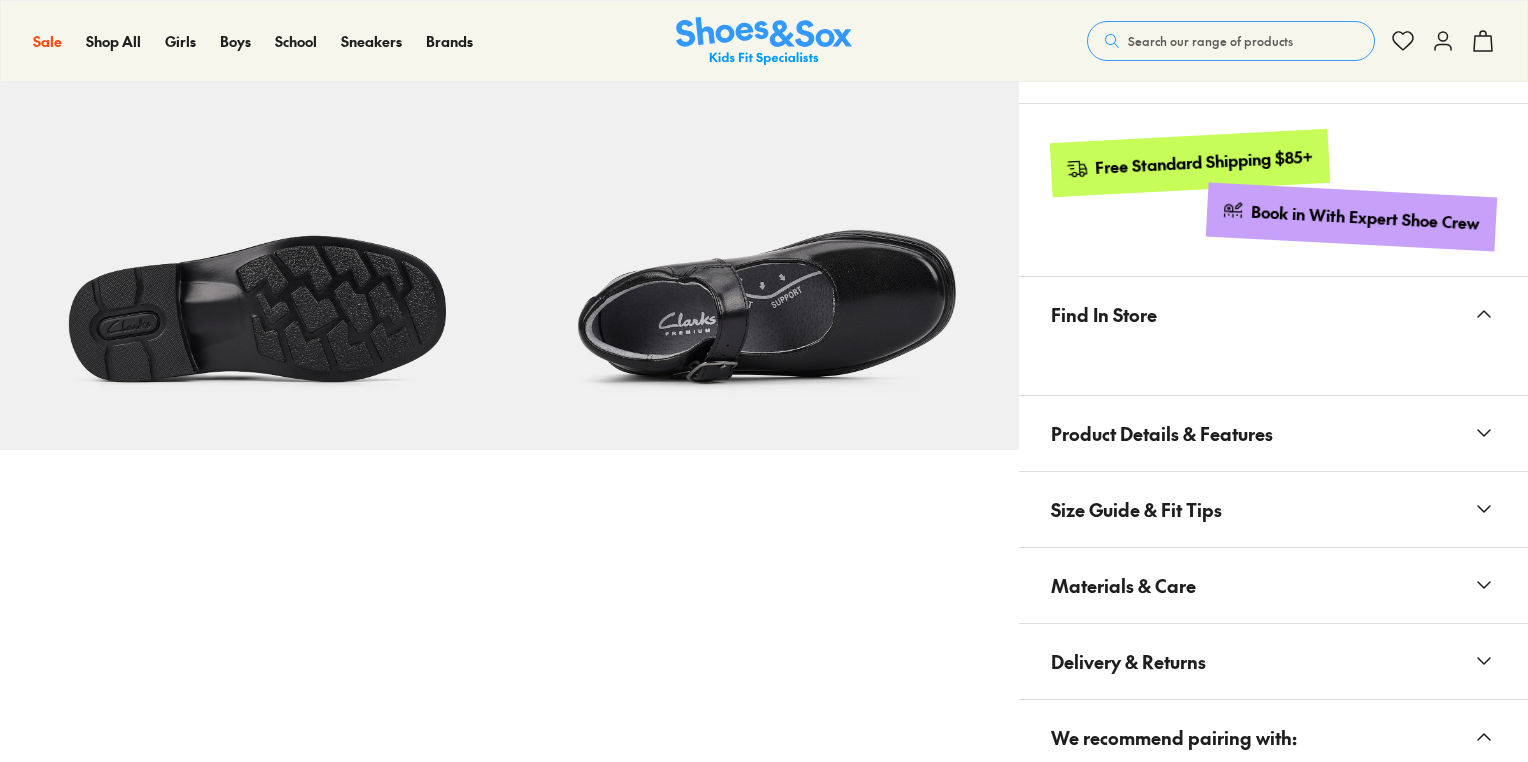 click on "Size Guide & Fit Tips" at bounding box center [1136, 509] 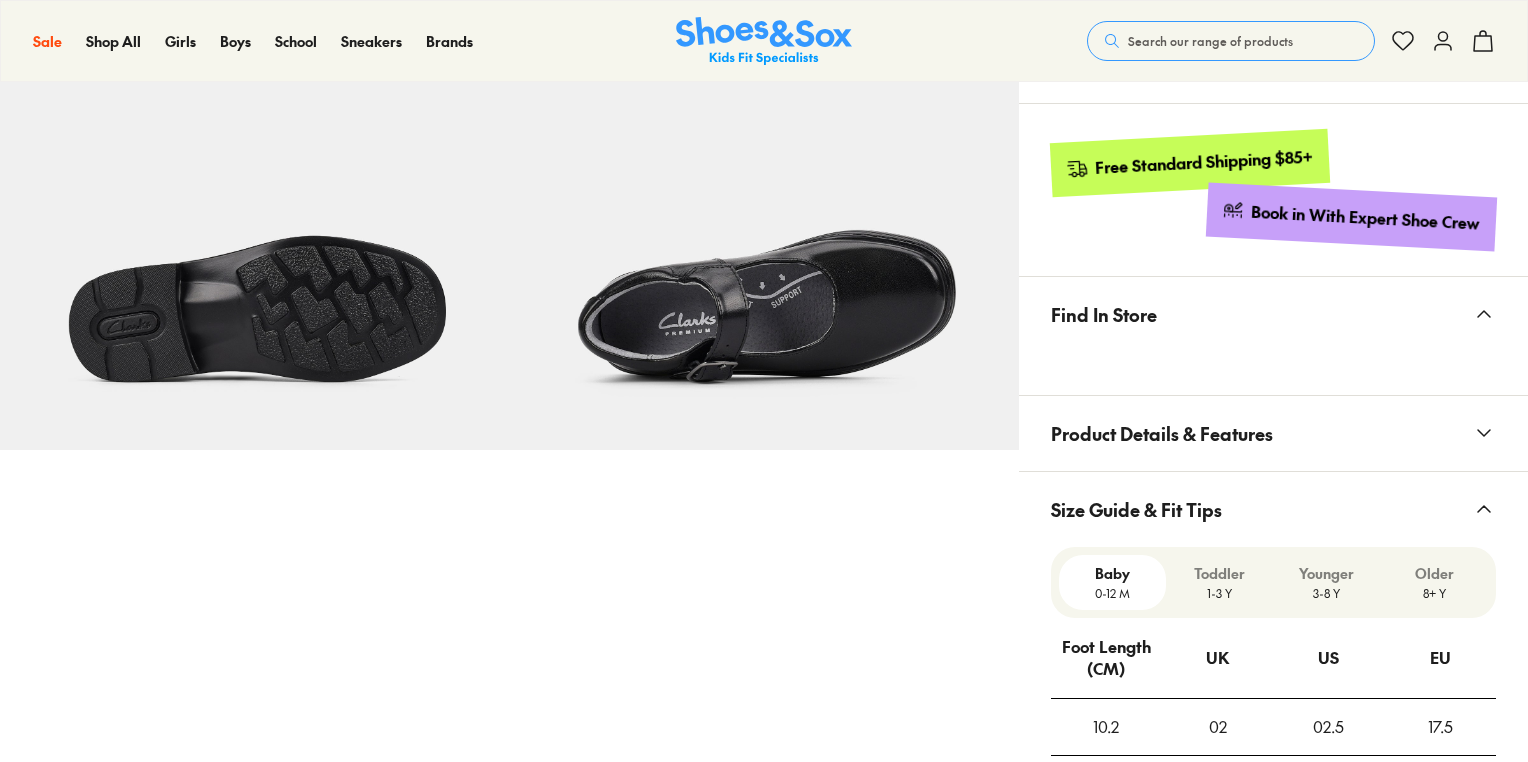 scroll, scrollTop: 1195, scrollLeft: 0, axis: vertical 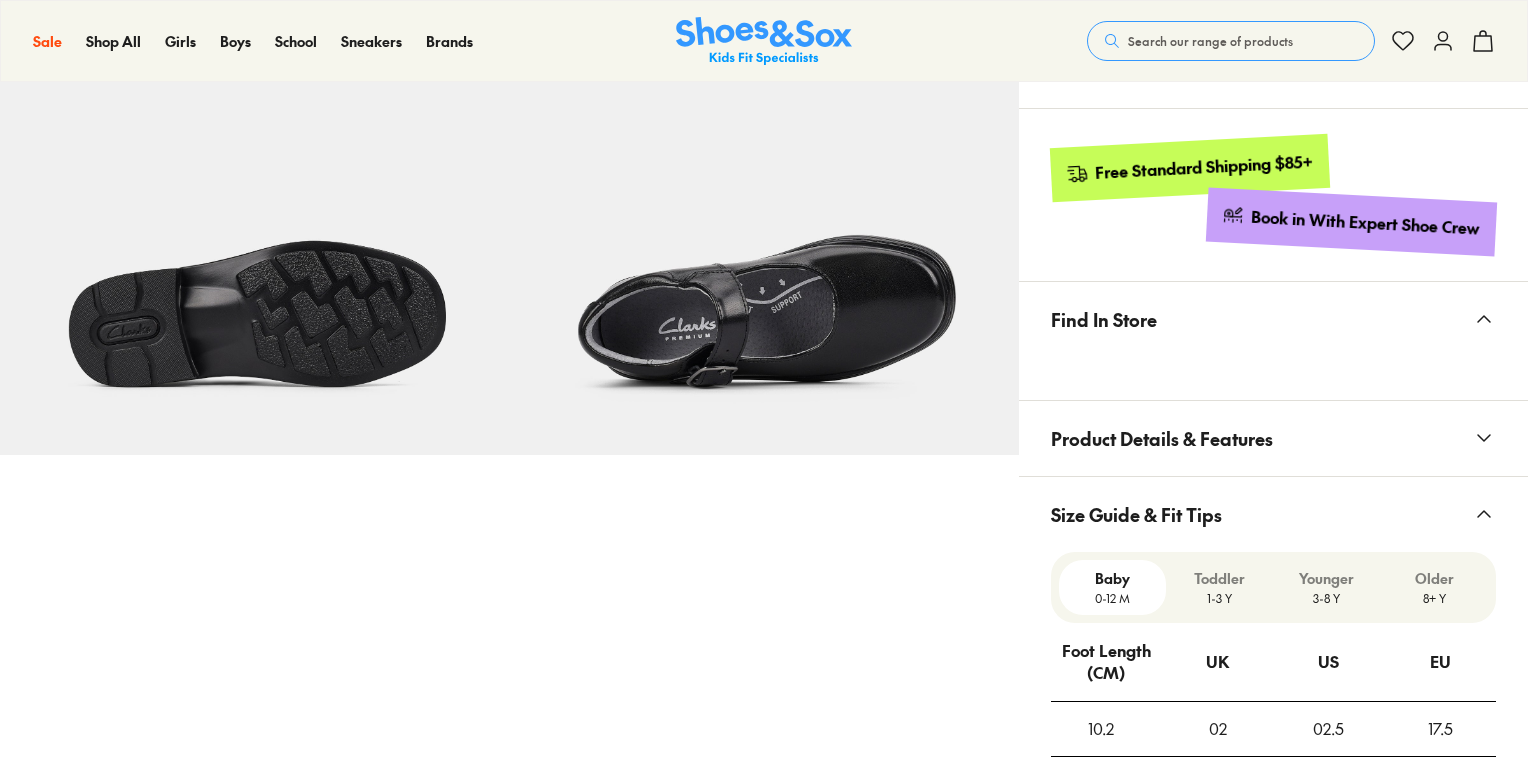 click on "Size Guide & Fit Tips" at bounding box center (1136, 514) 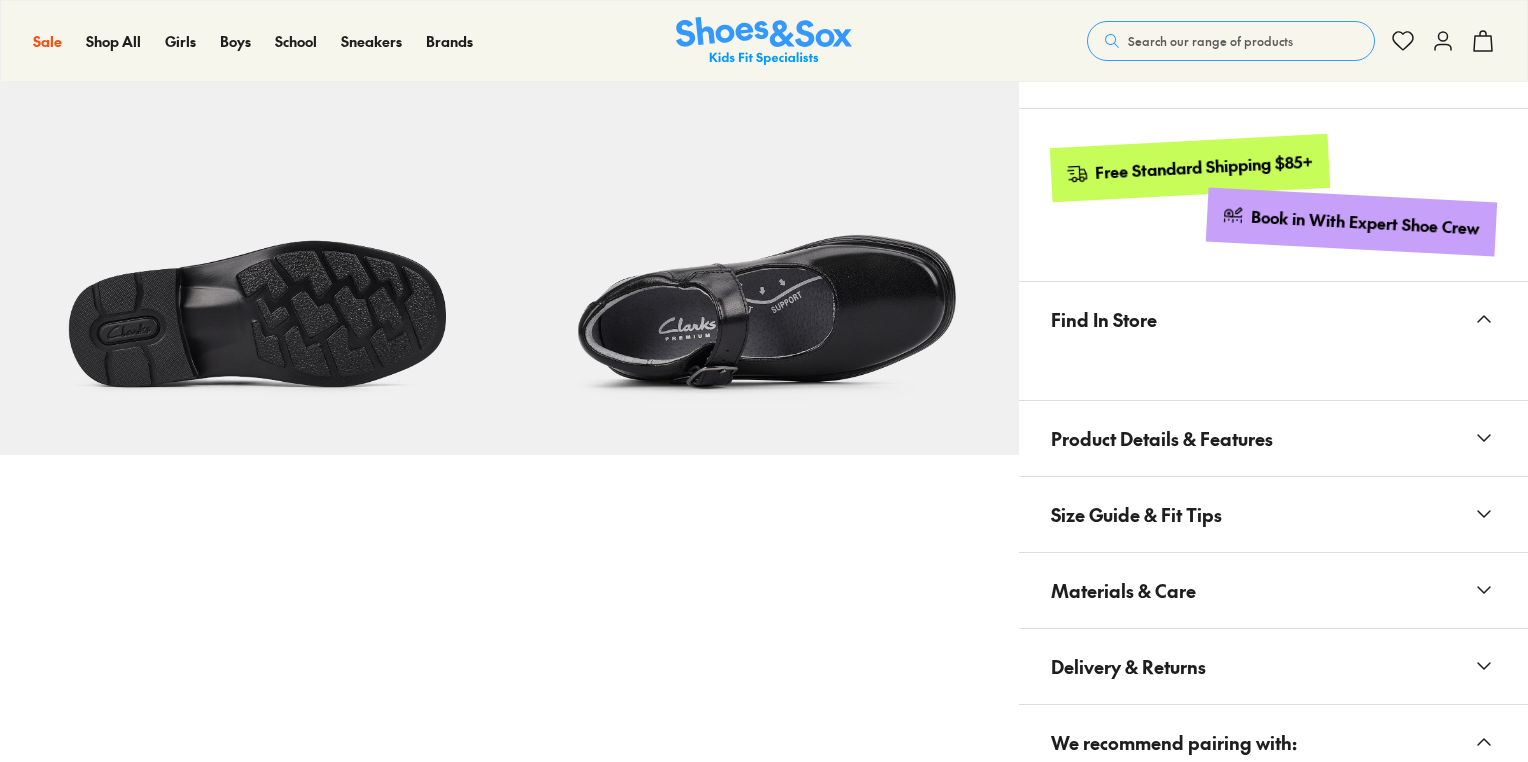 click on "Materials & Care" at bounding box center (1123, 590) 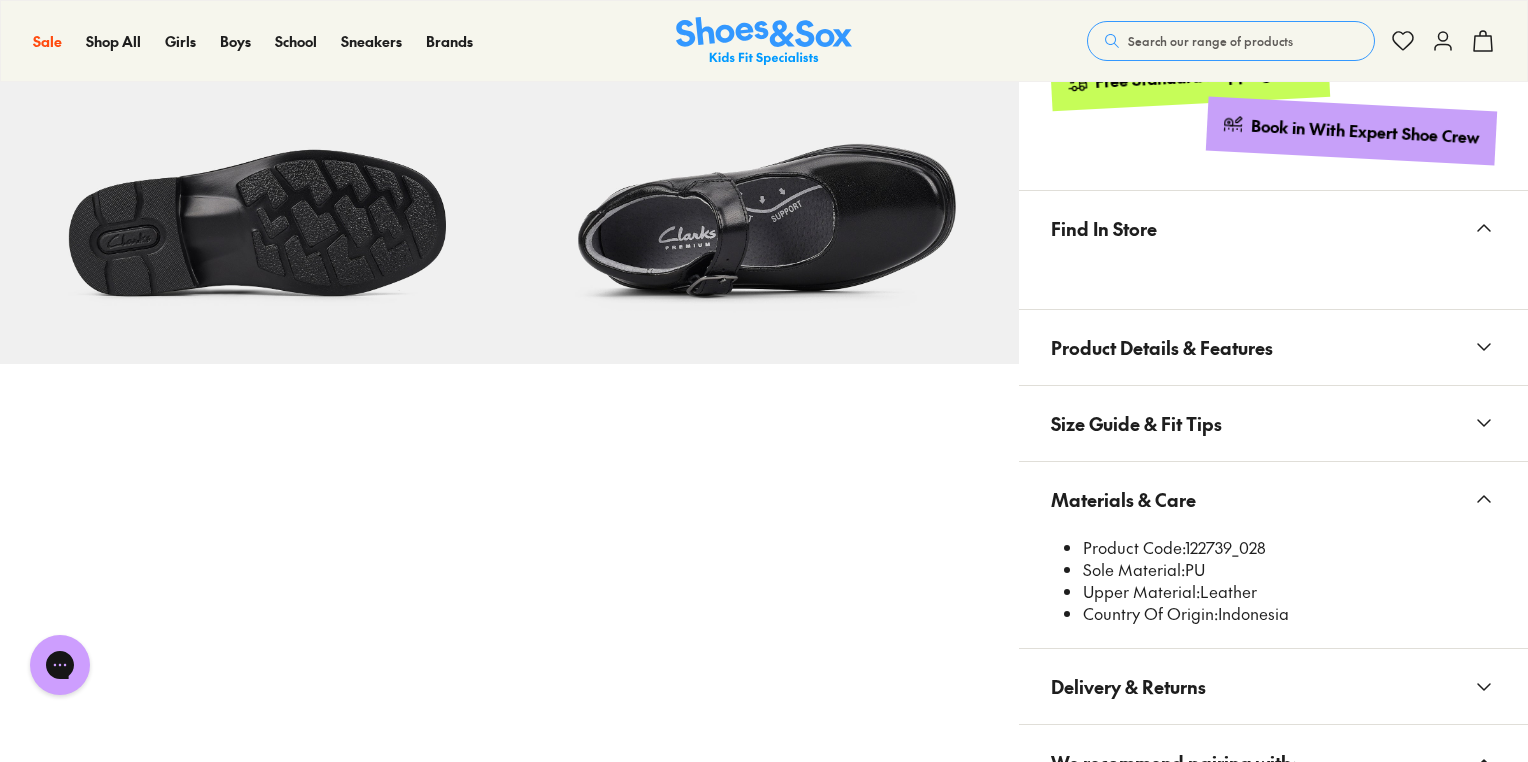 scroll, scrollTop: 1355, scrollLeft: 0, axis: vertical 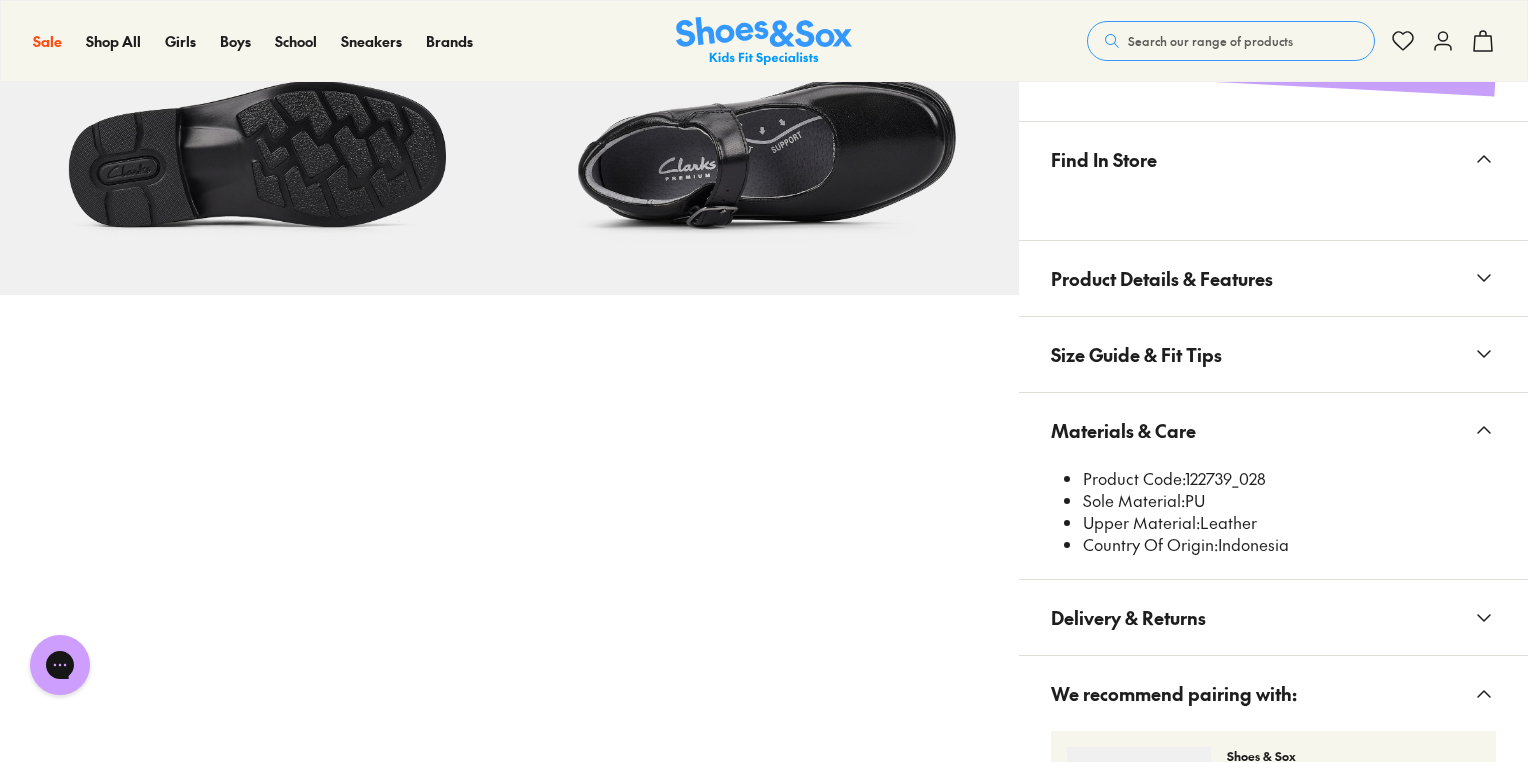 type 